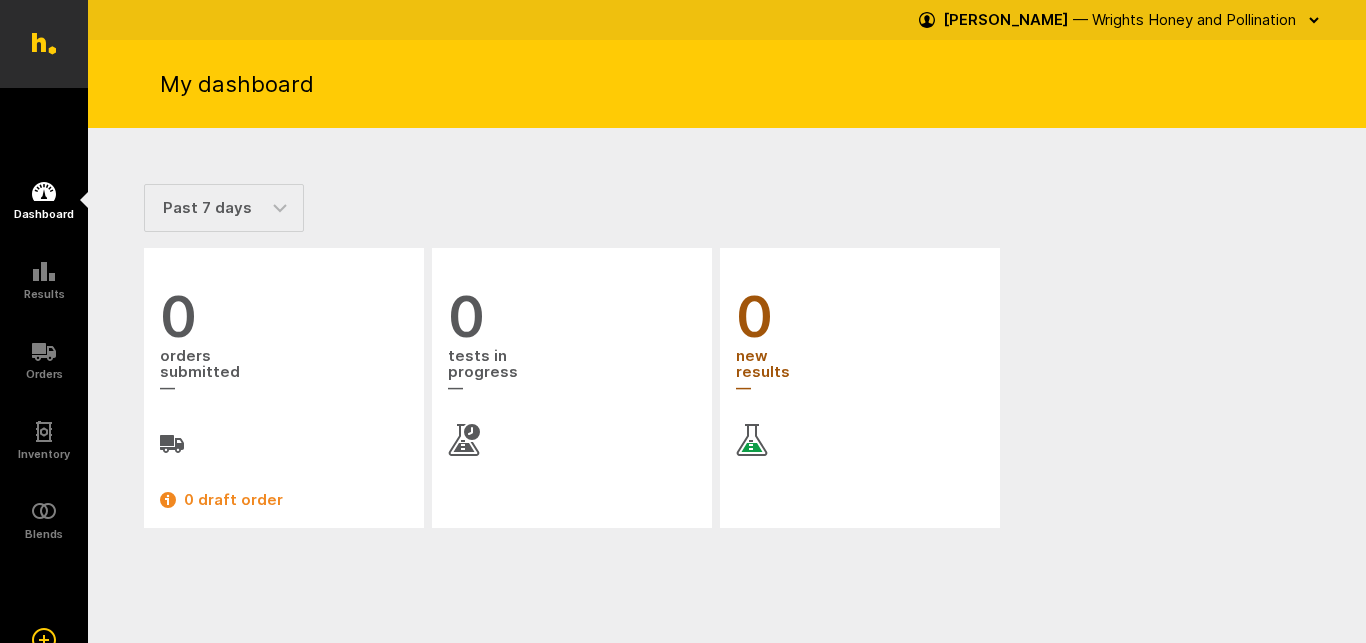 scroll, scrollTop: 0, scrollLeft: 0, axis: both 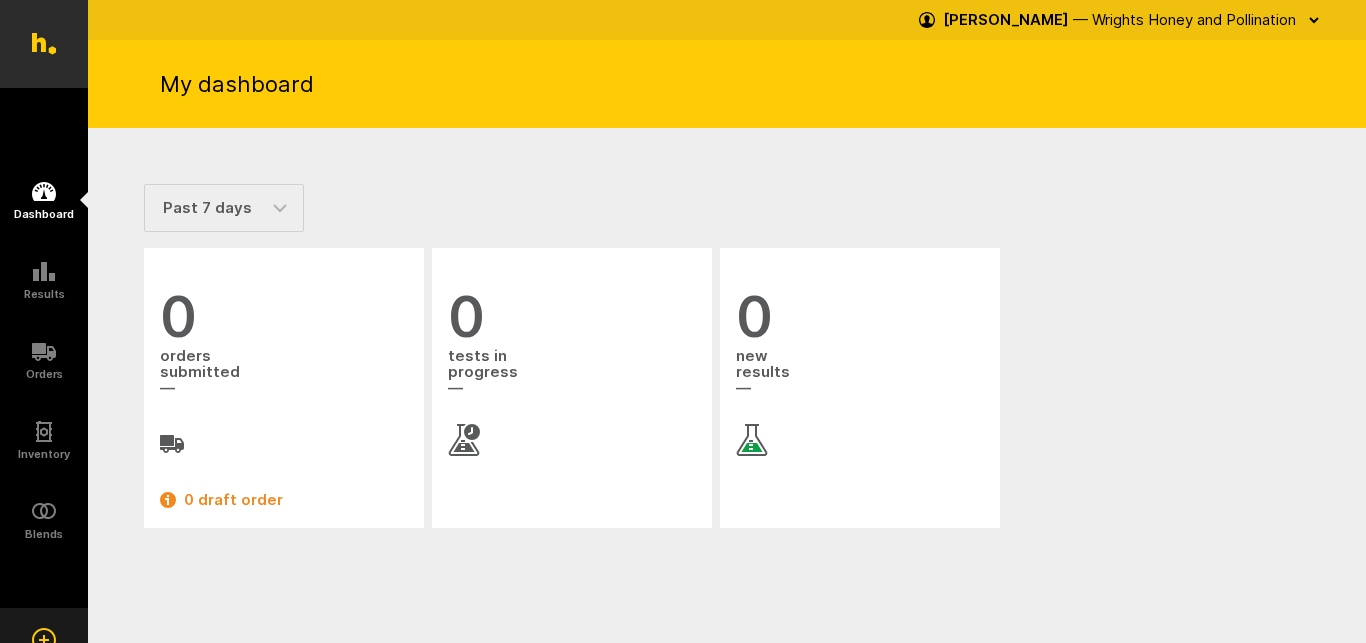 click 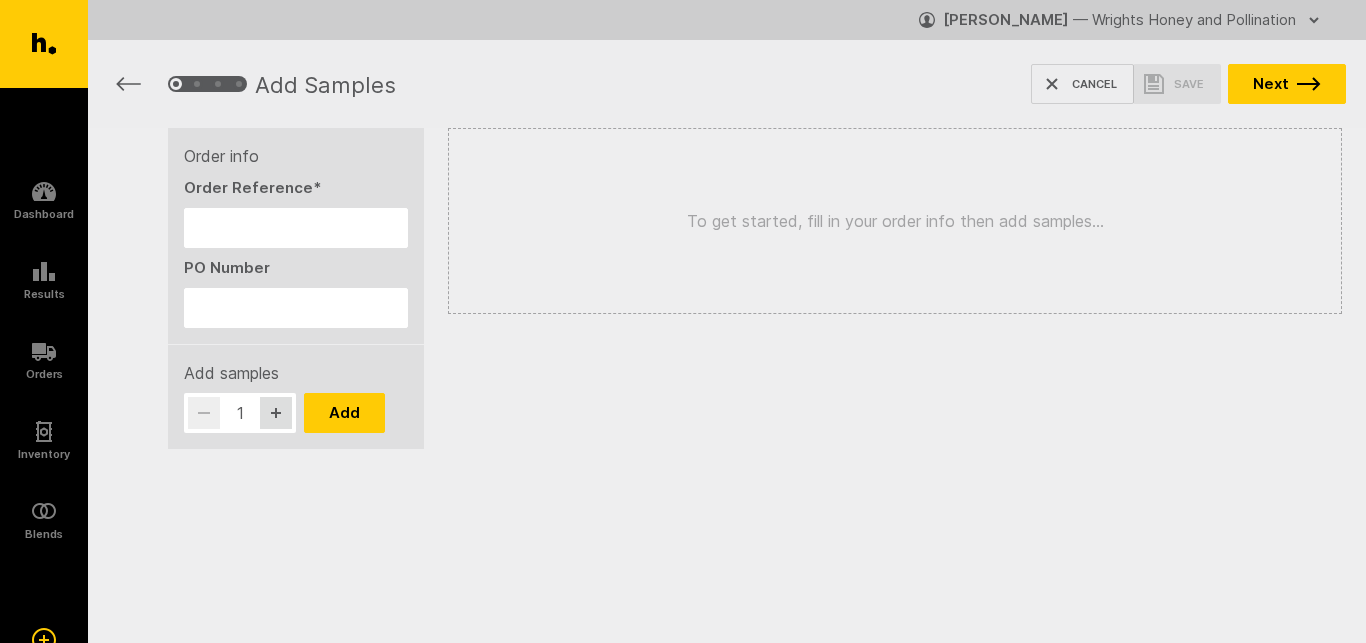 scroll, scrollTop: 0, scrollLeft: 0, axis: both 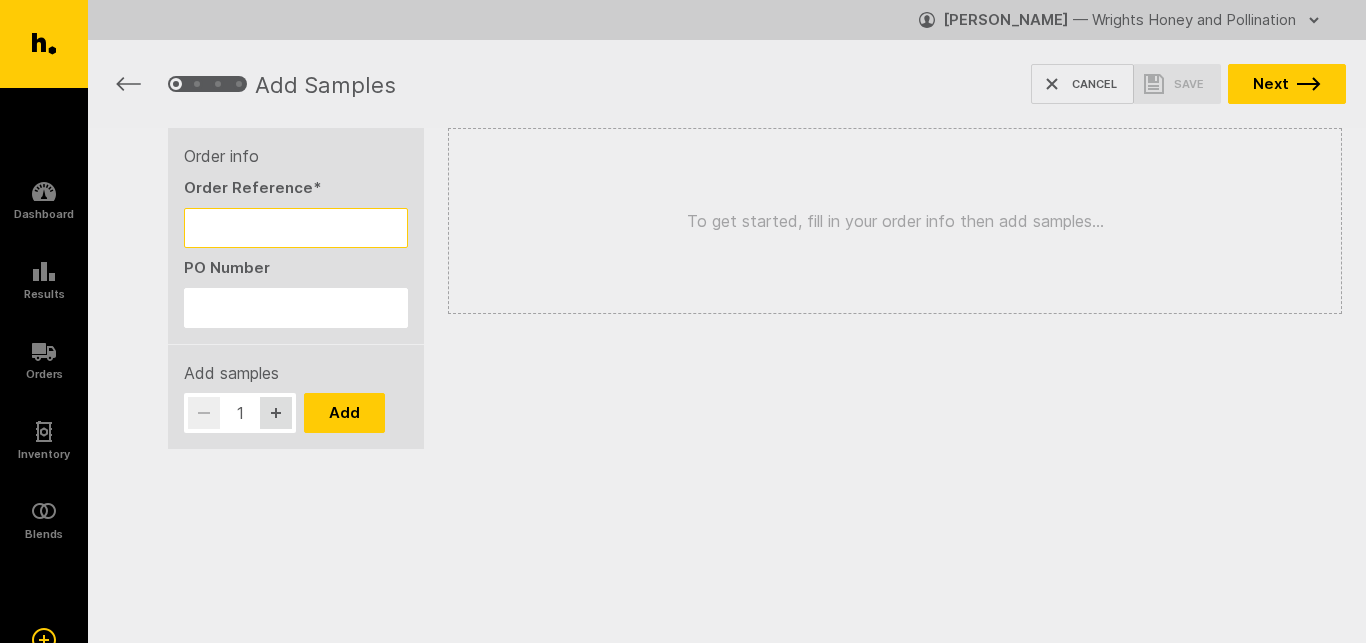 click on "Order Reference *" at bounding box center [296, 228] 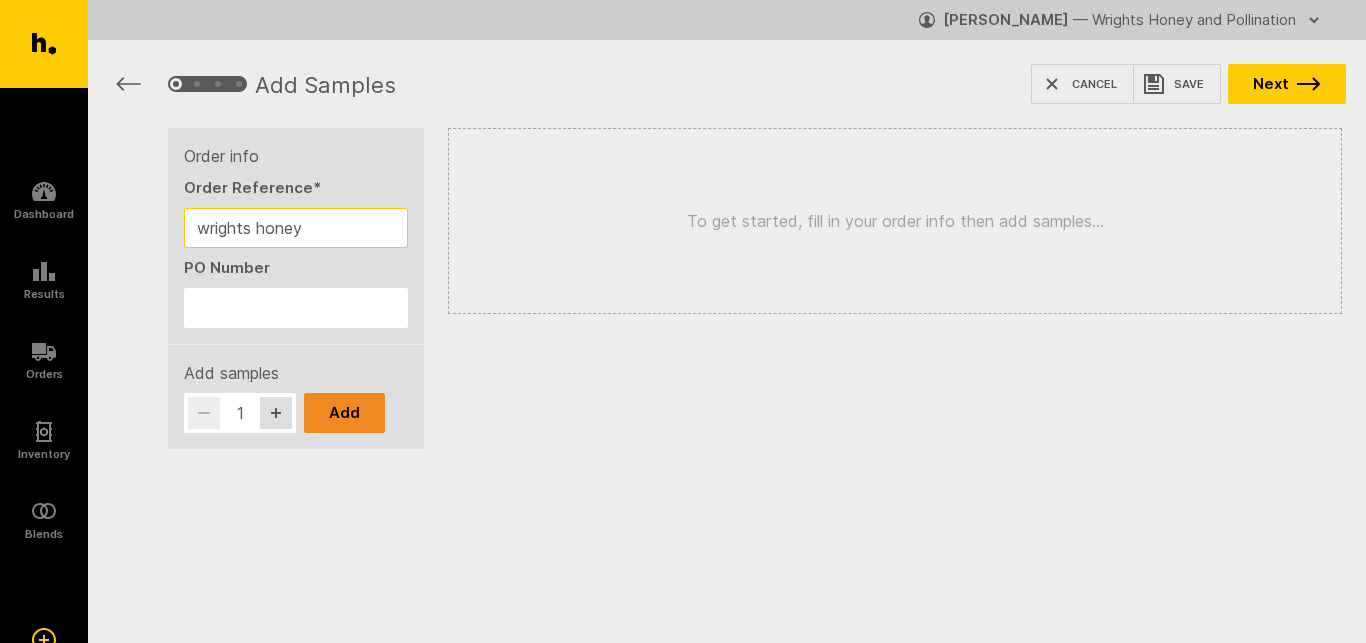 type on "wrights honey" 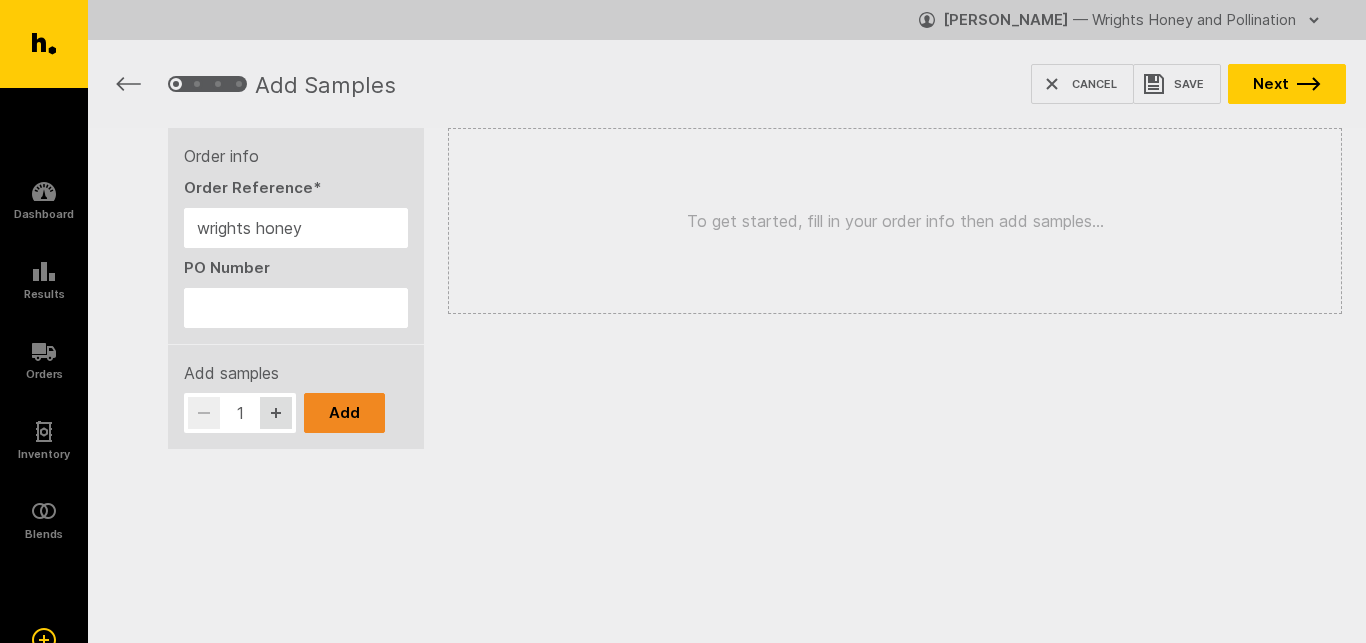 click on "Add" at bounding box center [344, 413] 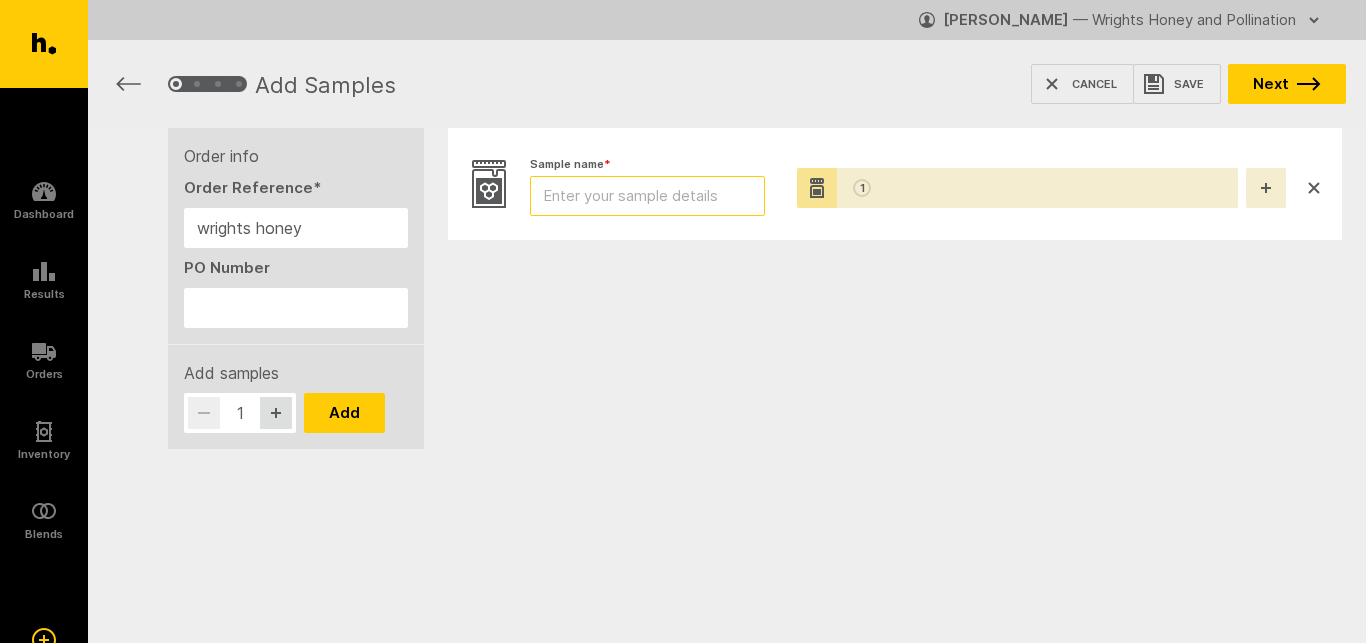 click on "Sample name *" at bounding box center [647, 196] 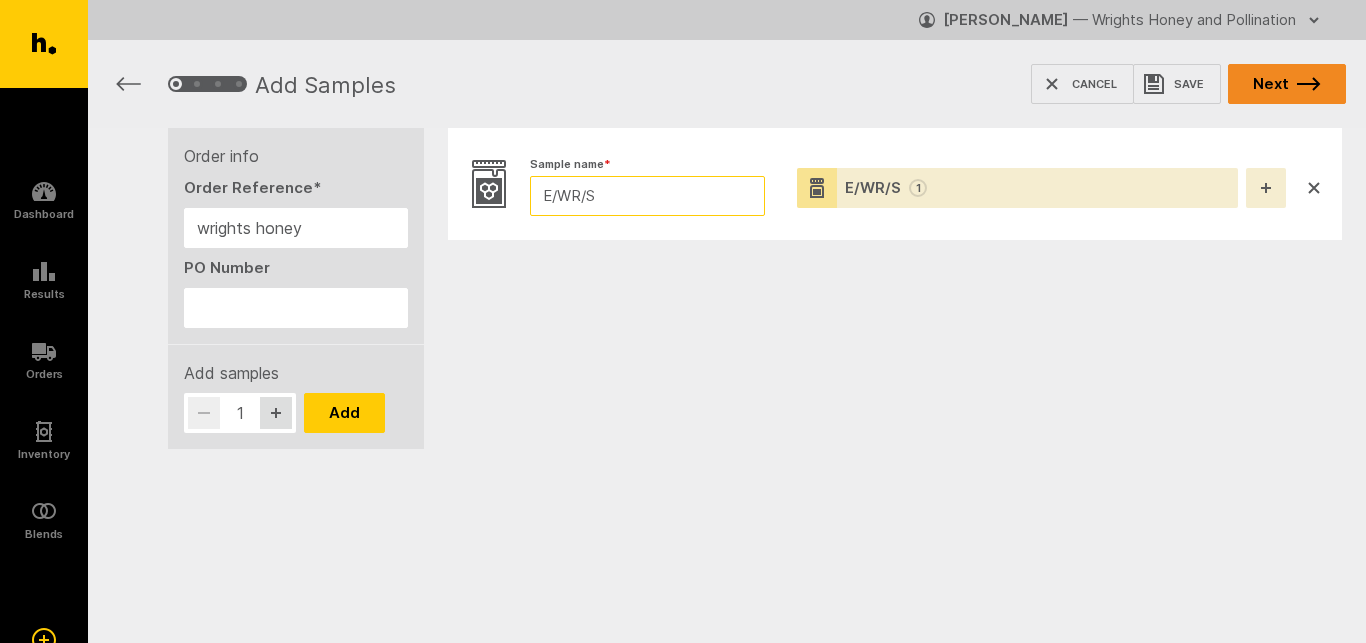 type on "E/WR/S" 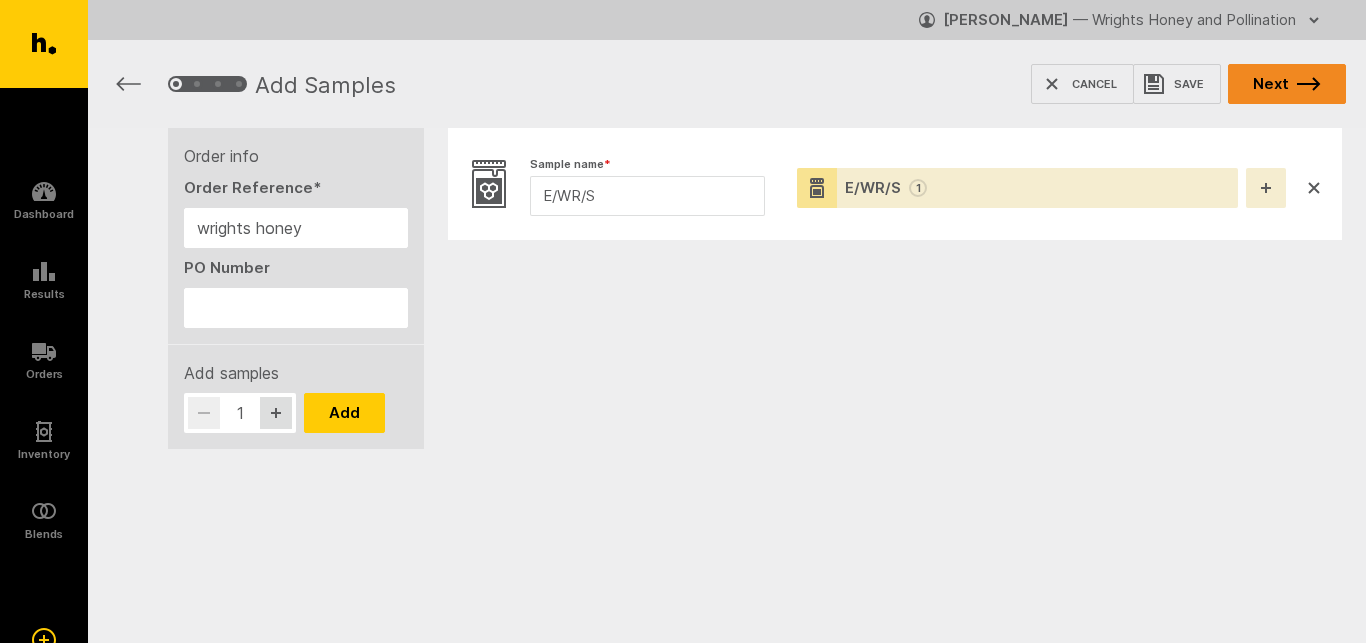 click 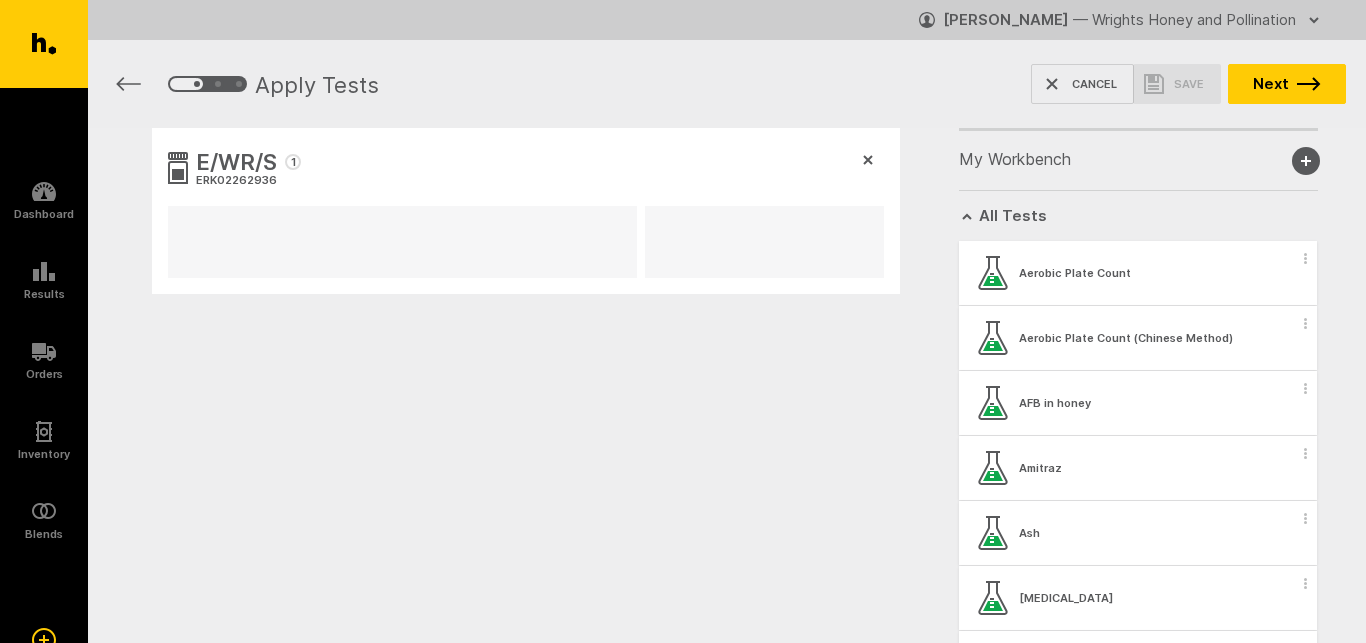 scroll, scrollTop: 0, scrollLeft: 0, axis: both 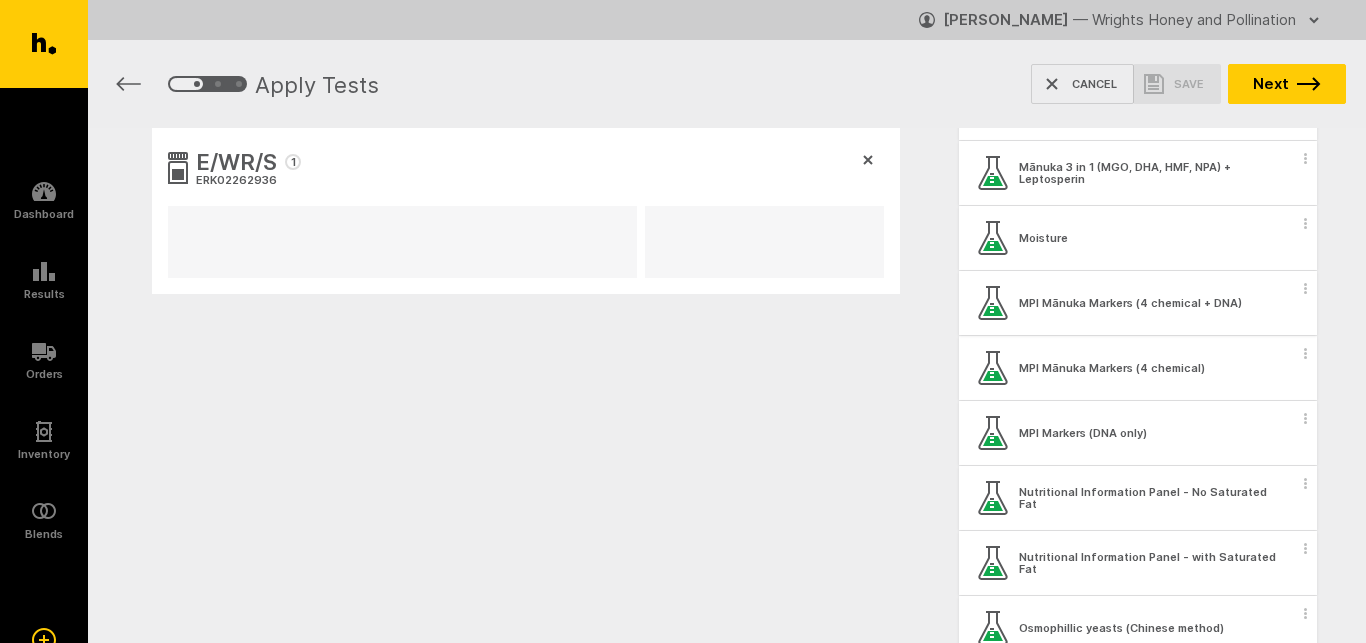 click at bounding box center (1305, 288) 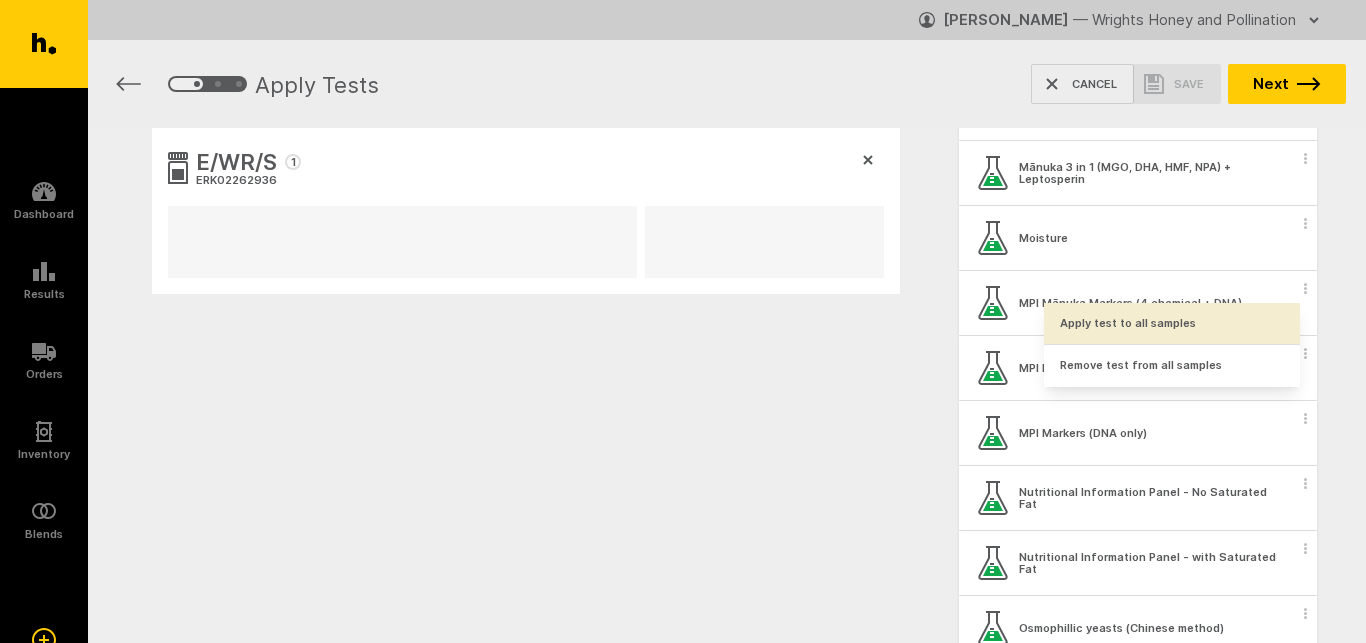 click on "Apply test to all samples" at bounding box center (1172, 323) 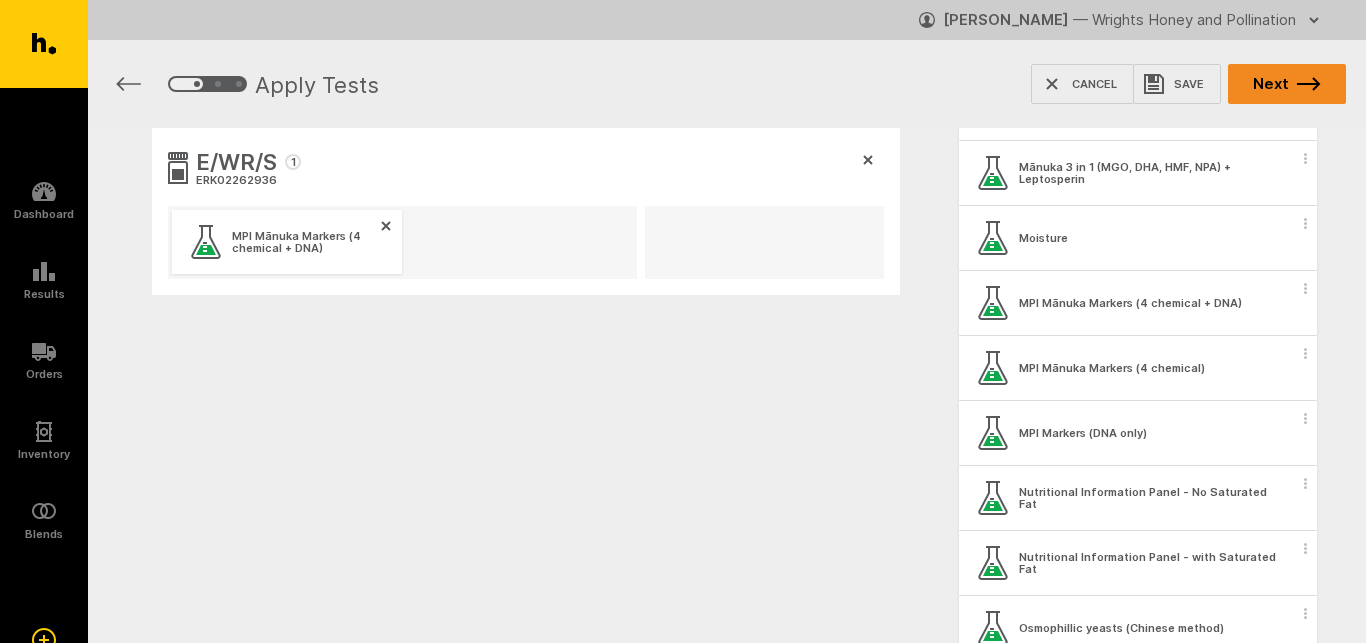 click 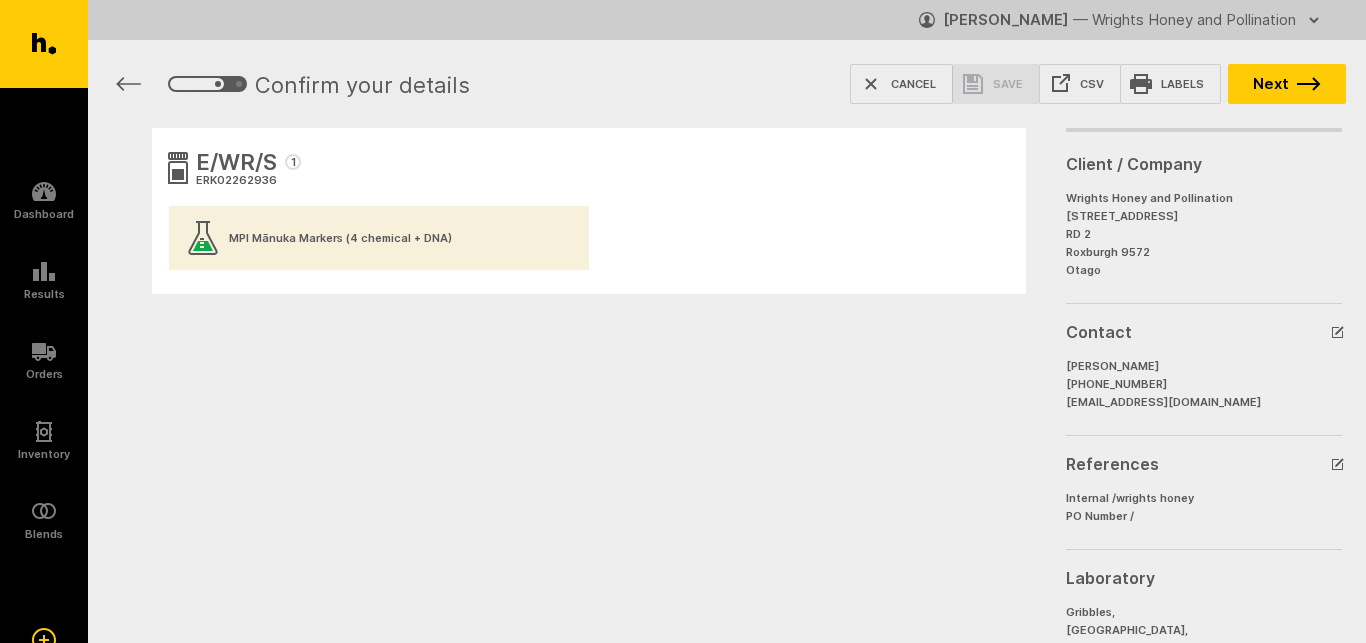 scroll, scrollTop: 0, scrollLeft: 0, axis: both 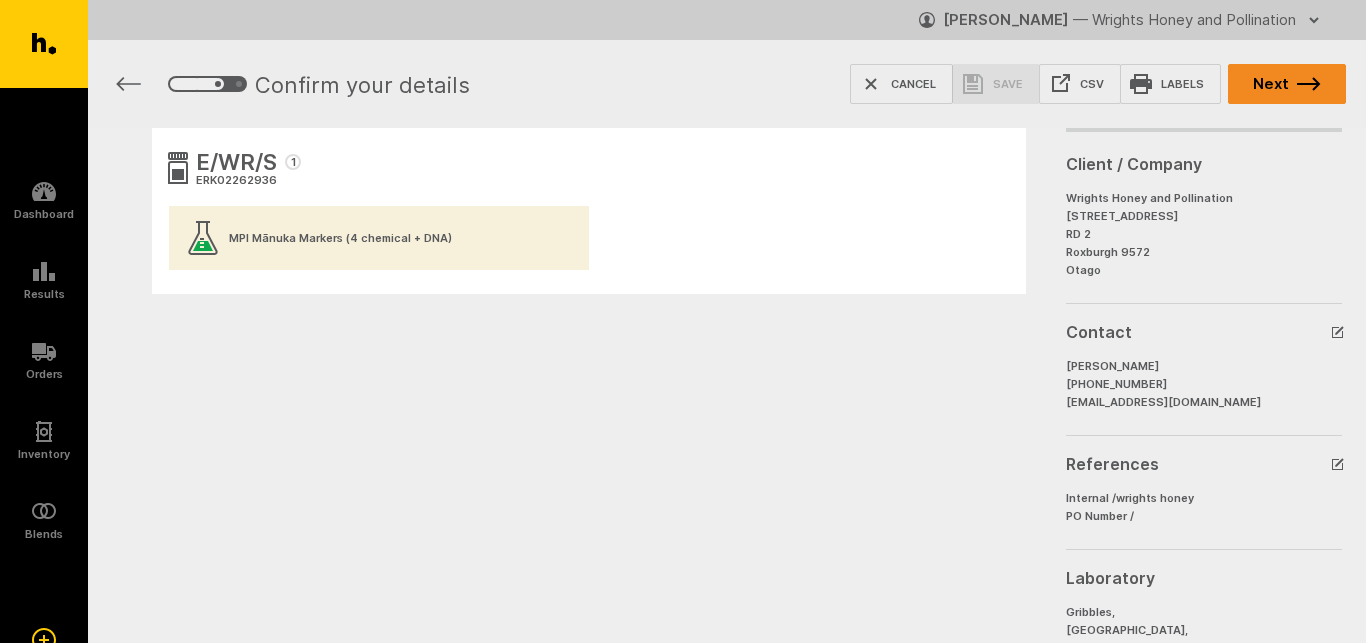click on "Next" at bounding box center (1287, 84) 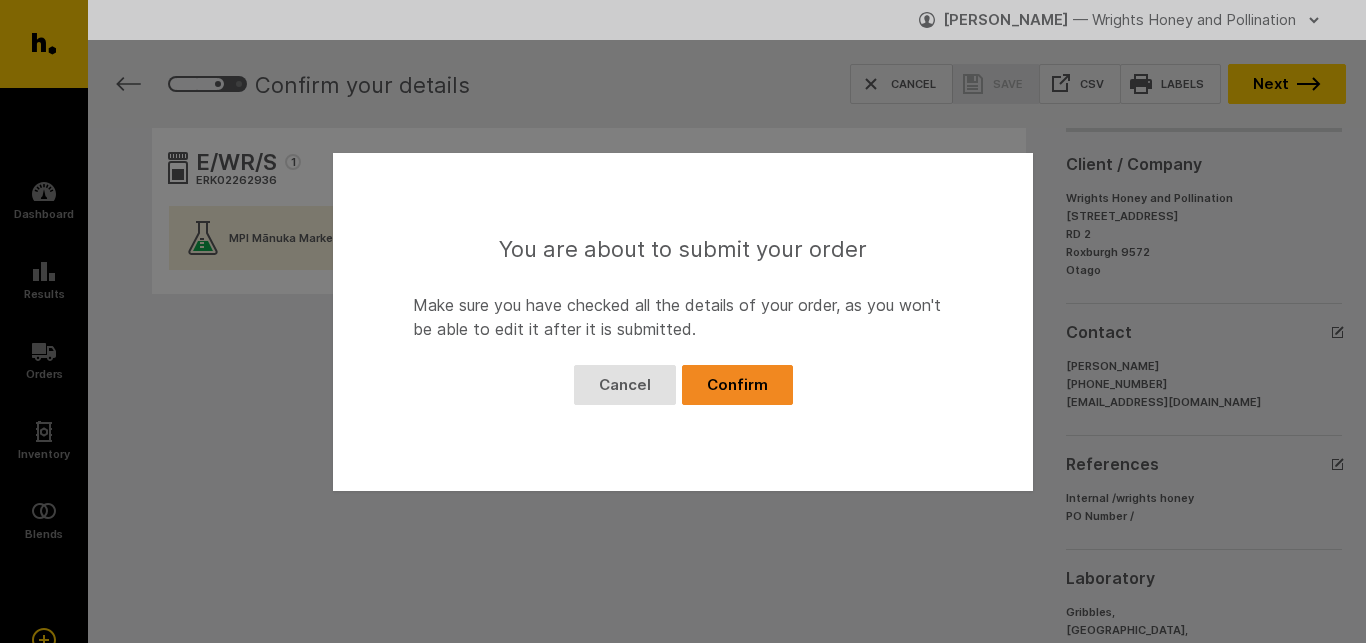 click on "Confirm" at bounding box center (737, 385) 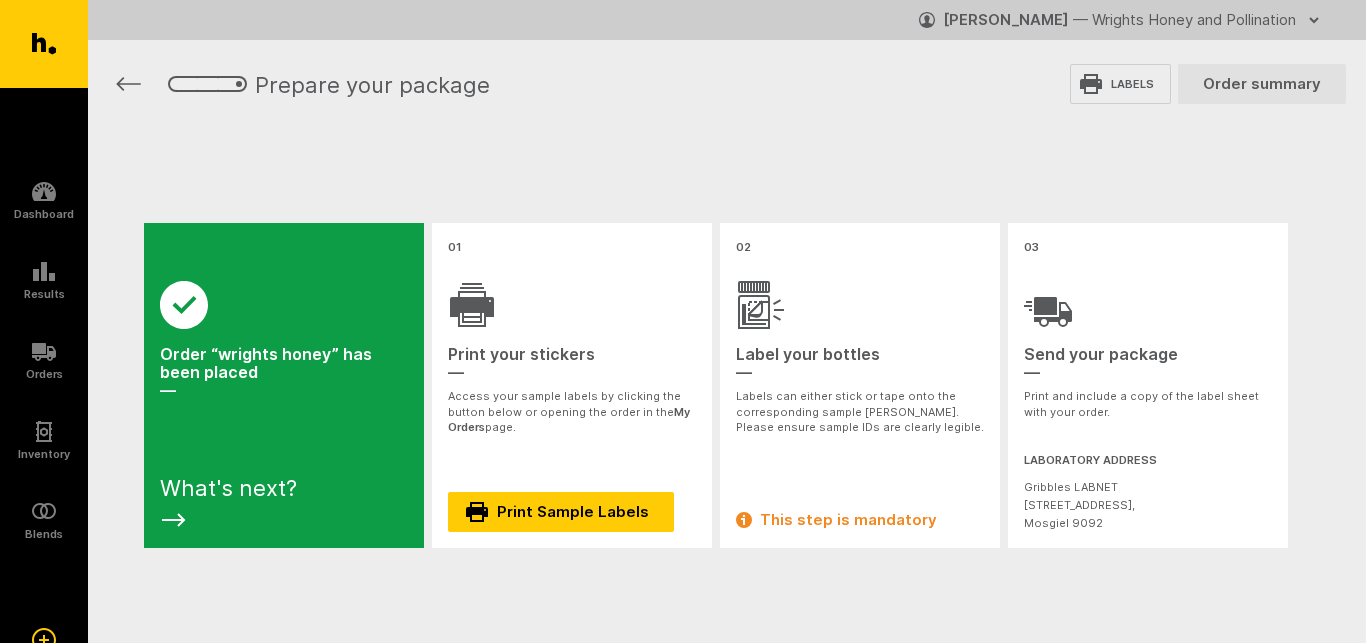 scroll, scrollTop: 0, scrollLeft: 0, axis: both 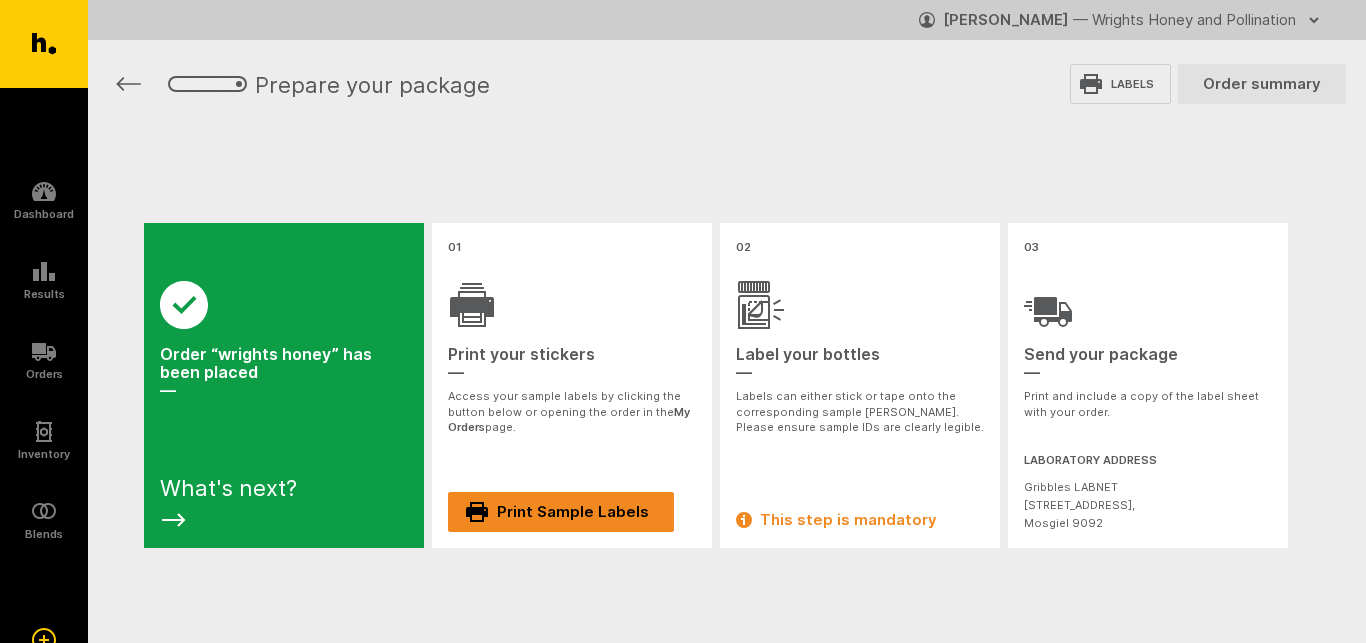 click on "Print Sample Labels" at bounding box center [561, 512] 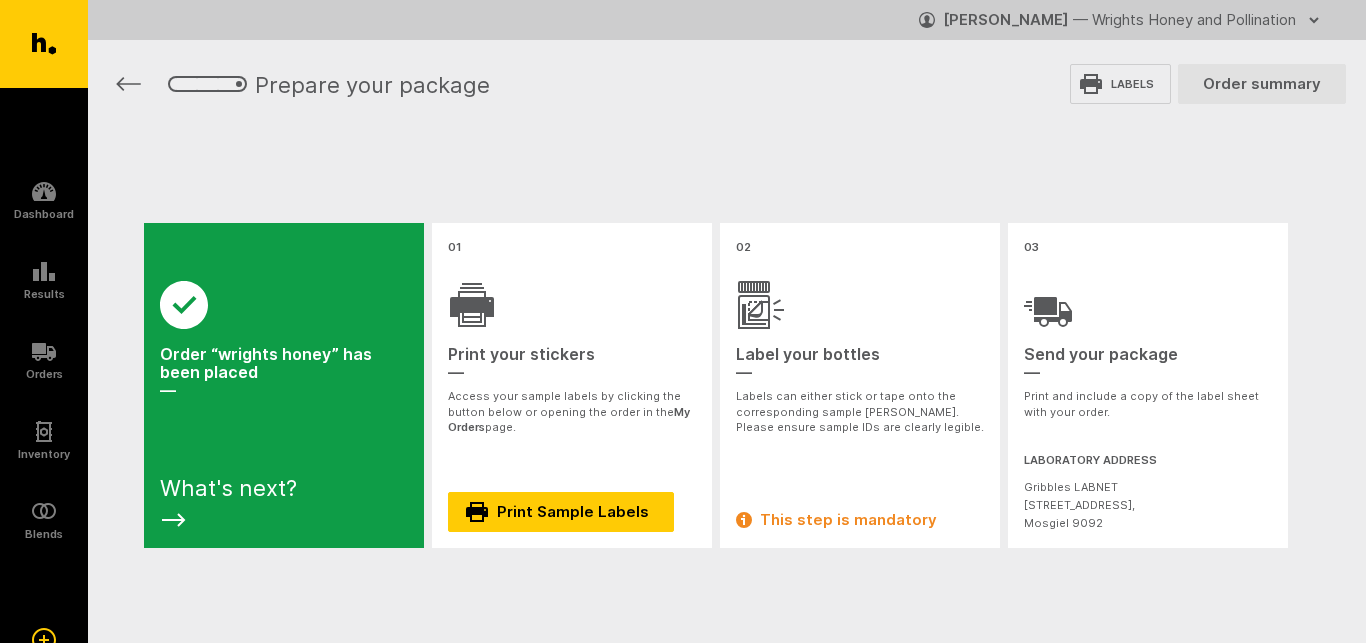 drag, startPoint x: 785, startPoint y: 110, endPoint x: 672, endPoint y: 33, distance: 136.74063 